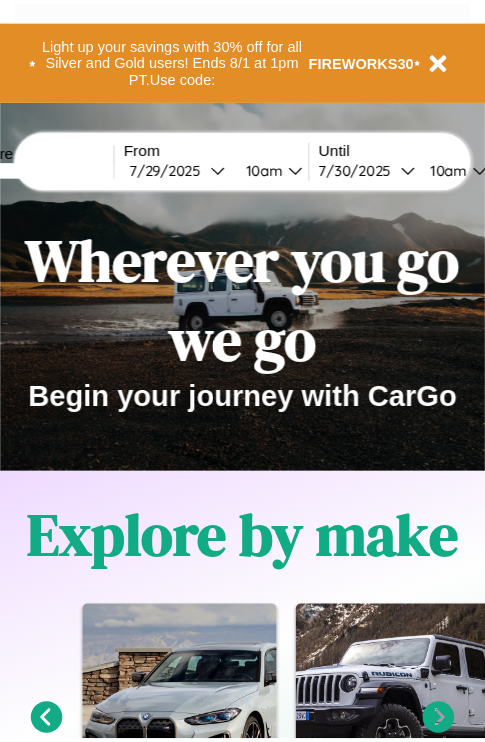 scroll, scrollTop: 0, scrollLeft: 0, axis: both 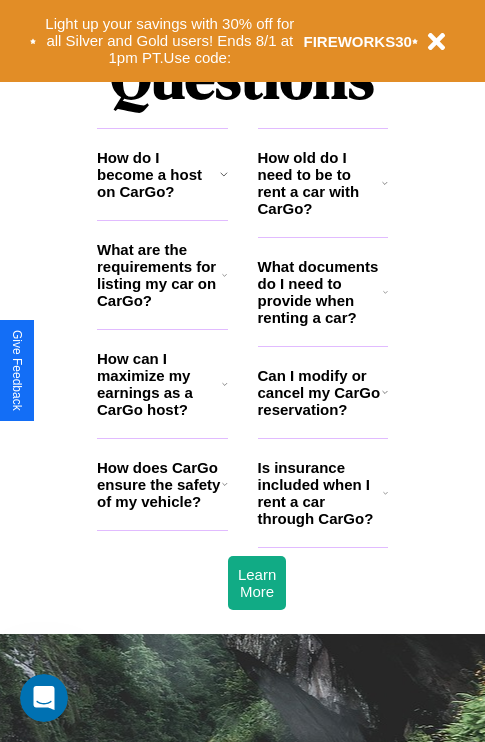 click 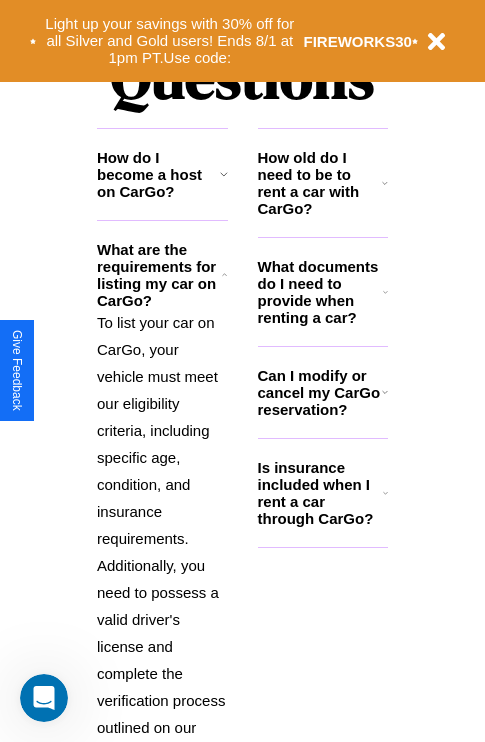 click 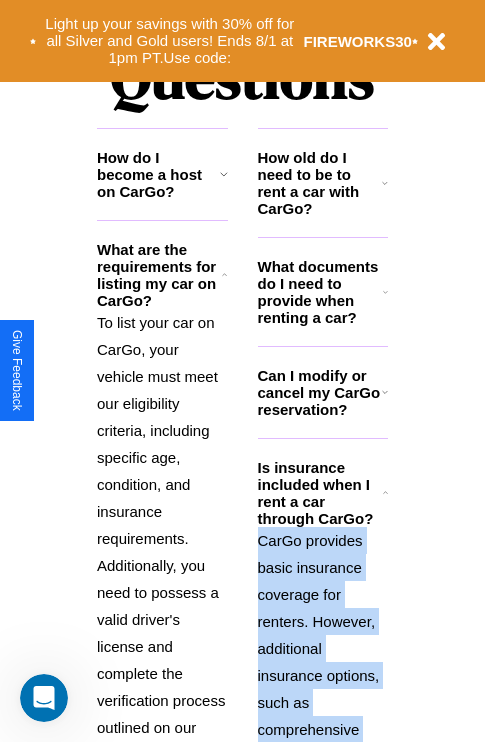 scroll, scrollTop: 2665, scrollLeft: 0, axis: vertical 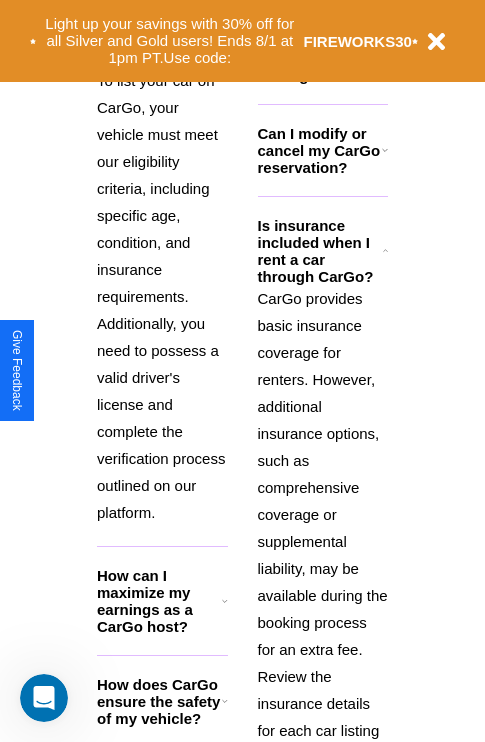 click 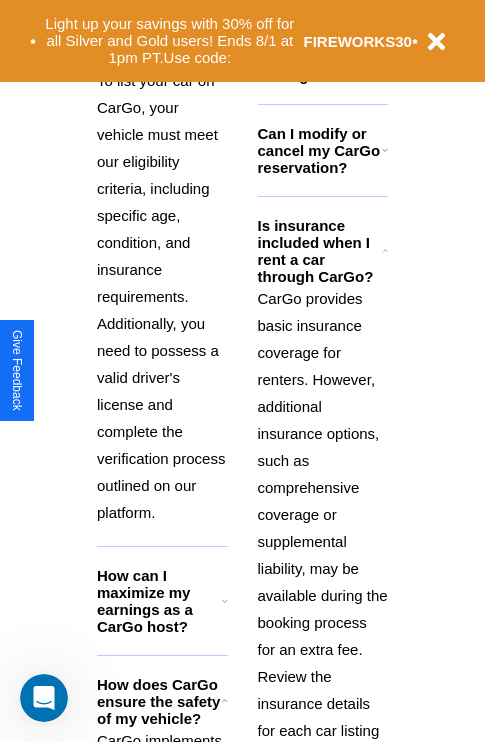 click on "Can I modify or cancel my CarGo reservation?" at bounding box center [320, 150] 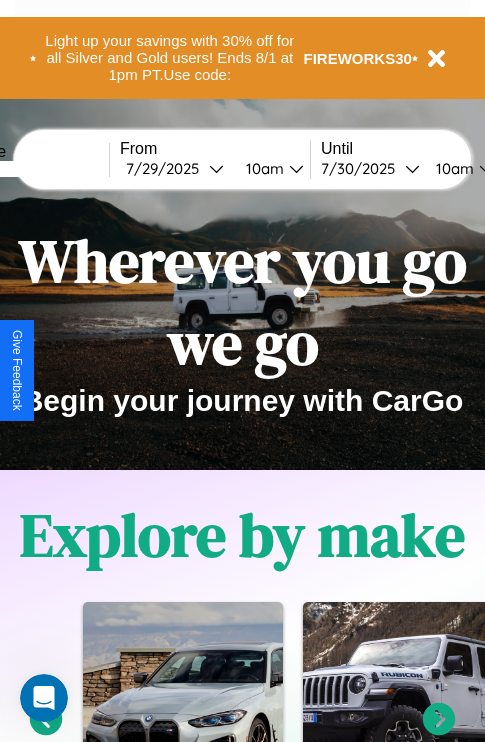 scroll, scrollTop: 0, scrollLeft: 0, axis: both 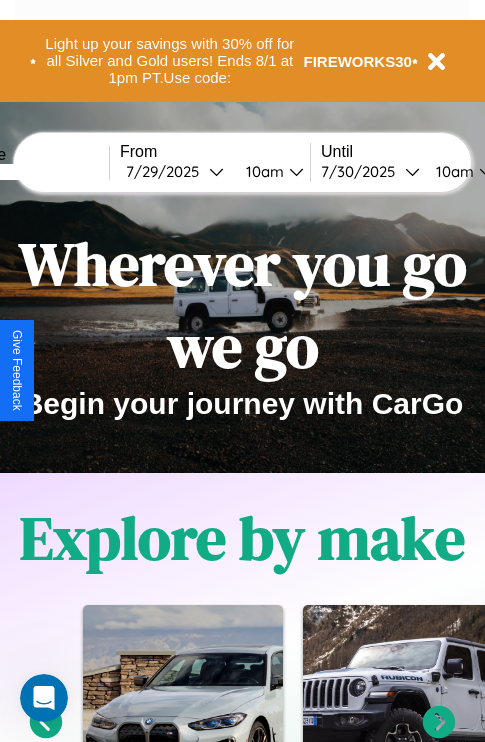 click at bounding box center (34, 172) 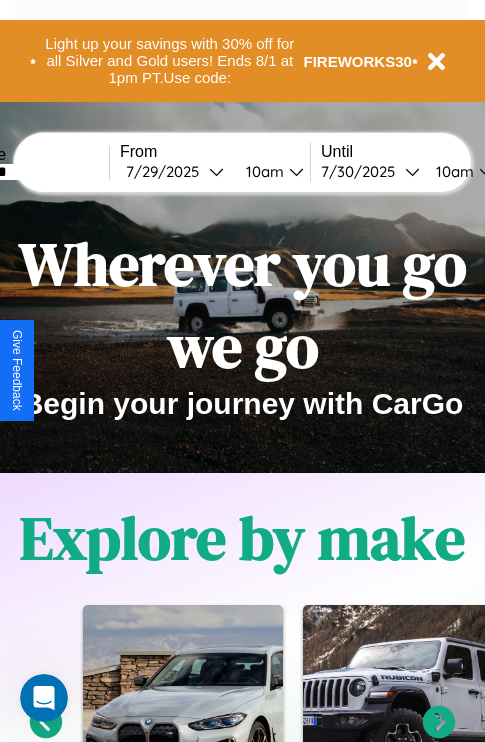 type on "********" 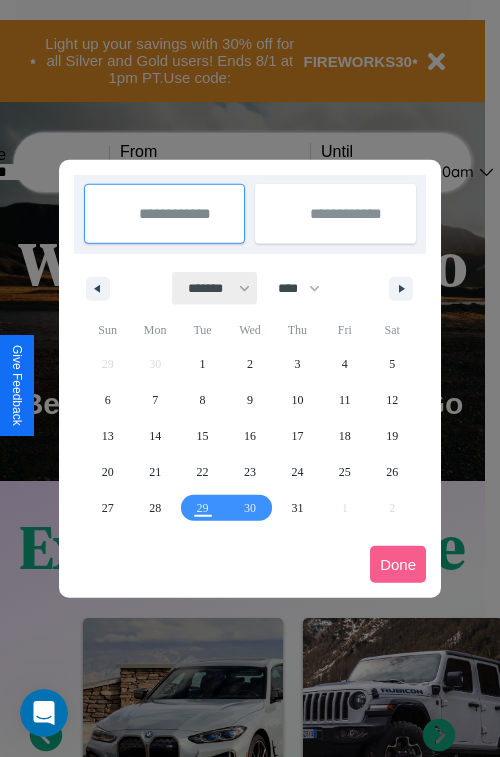 click on "******* ******** ***** ***** *** **** **** ****** ********* ******* ******** ********" at bounding box center (215, 288) 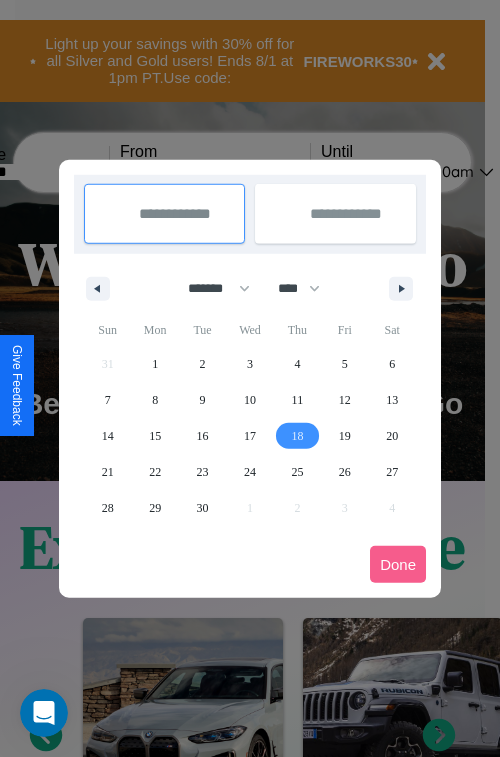 click on "18" at bounding box center (297, 436) 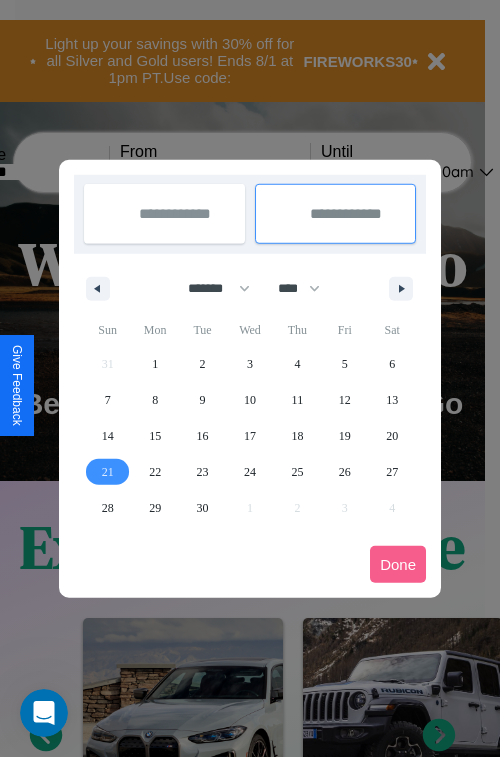 click on "21" at bounding box center (108, 472) 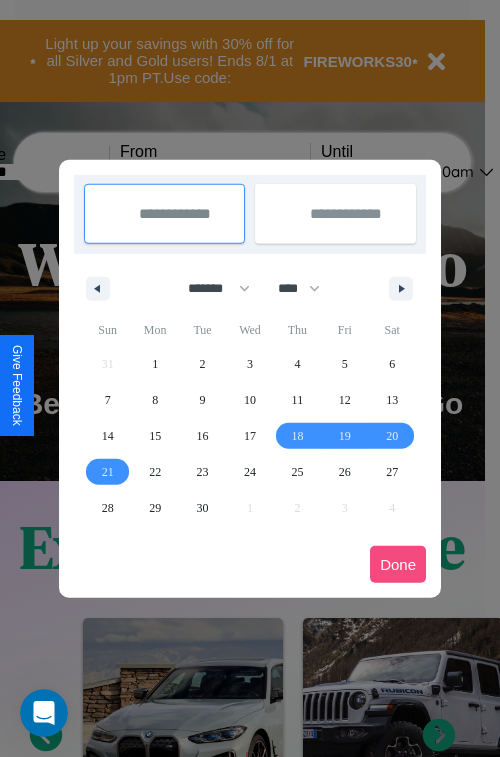click on "Done" at bounding box center (398, 564) 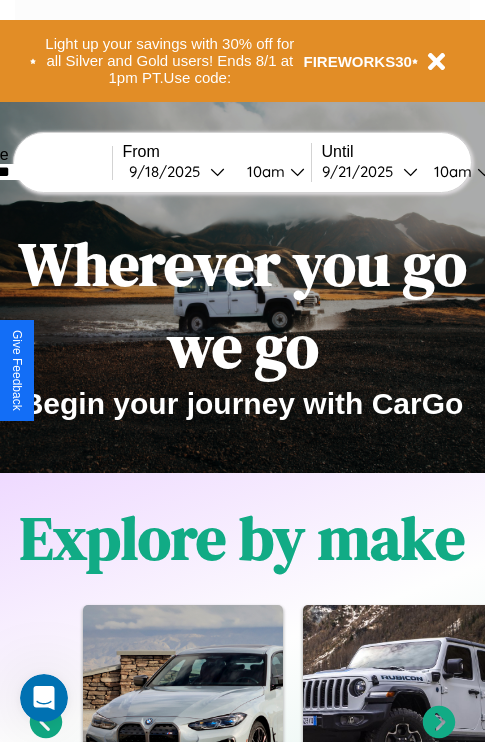 scroll, scrollTop: 0, scrollLeft: 74, axis: horizontal 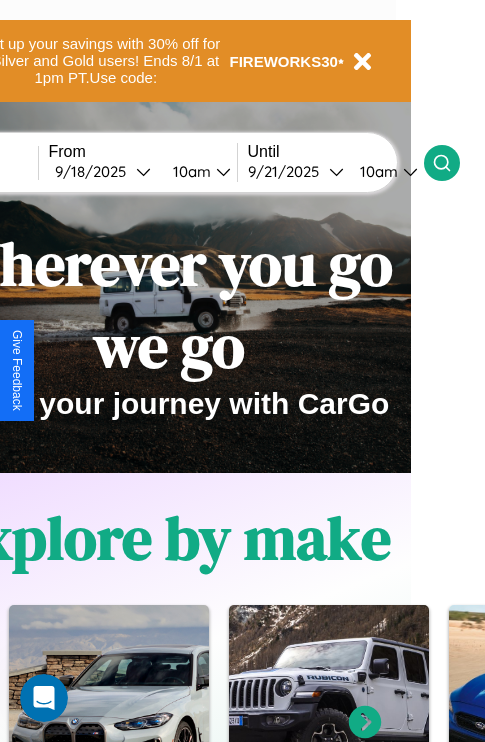 click 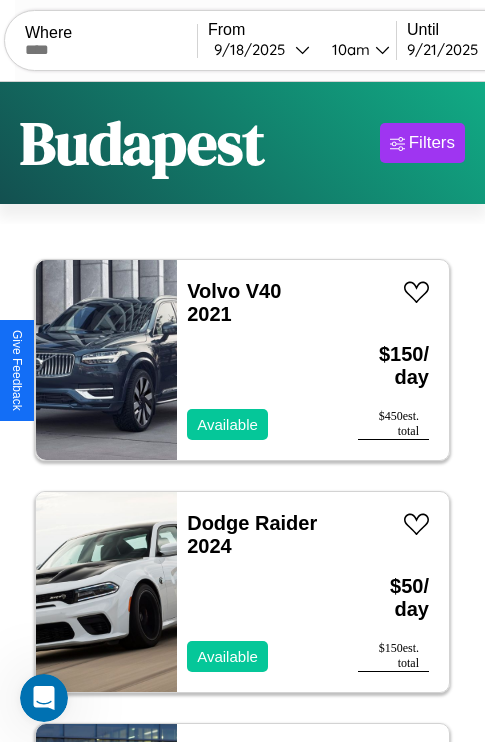 scroll, scrollTop: 66, scrollLeft: 0, axis: vertical 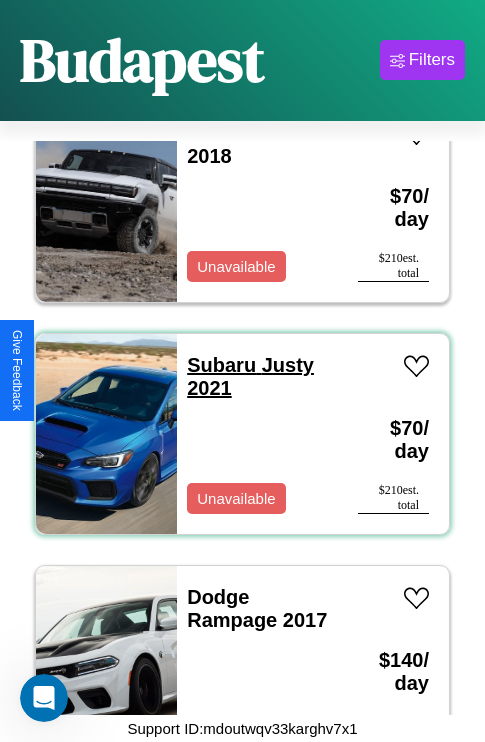 click on "Subaru   Justy   2021" at bounding box center (250, 376) 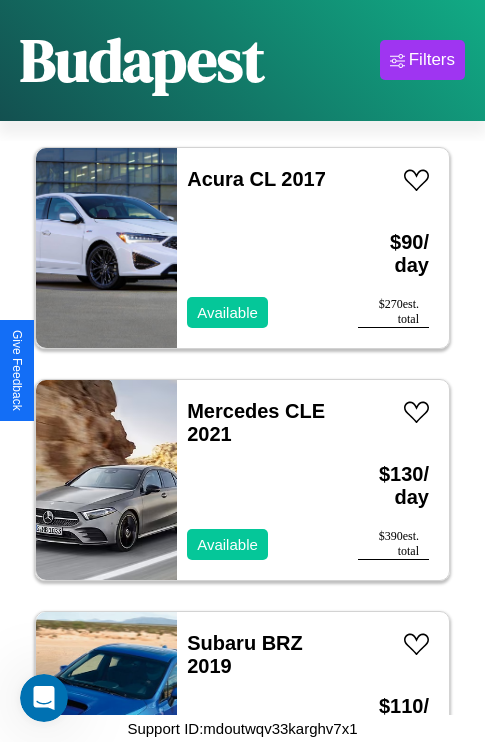 scroll, scrollTop: 4947, scrollLeft: 0, axis: vertical 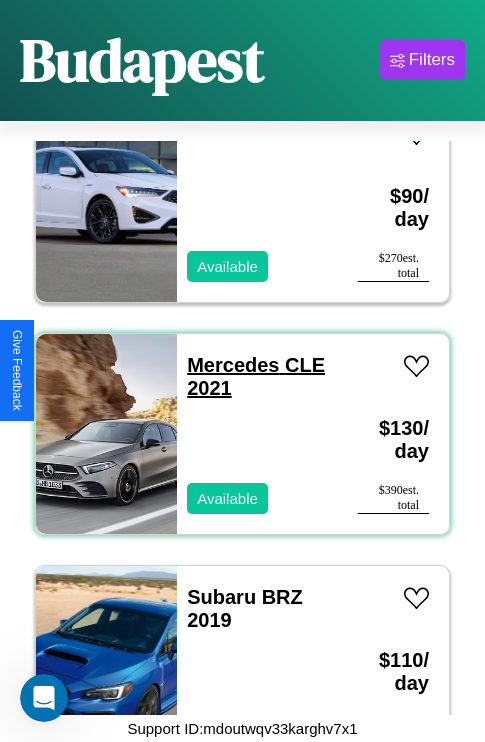 click on "Mercedes   CLE   2021" at bounding box center [256, 376] 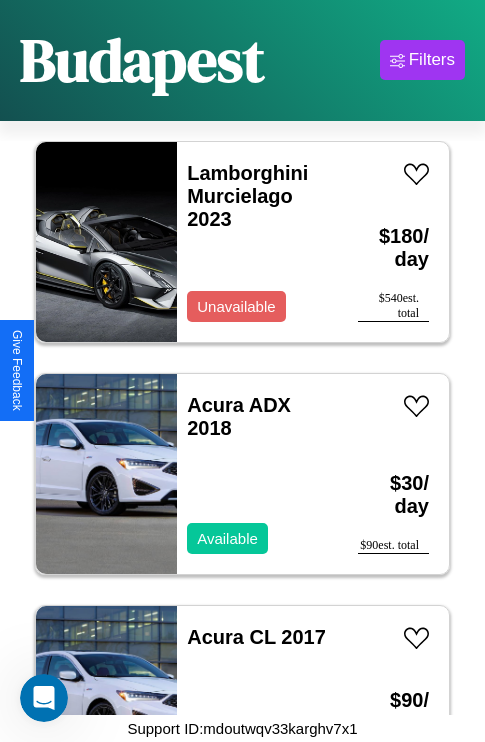 scroll, scrollTop: 4019, scrollLeft: 0, axis: vertical 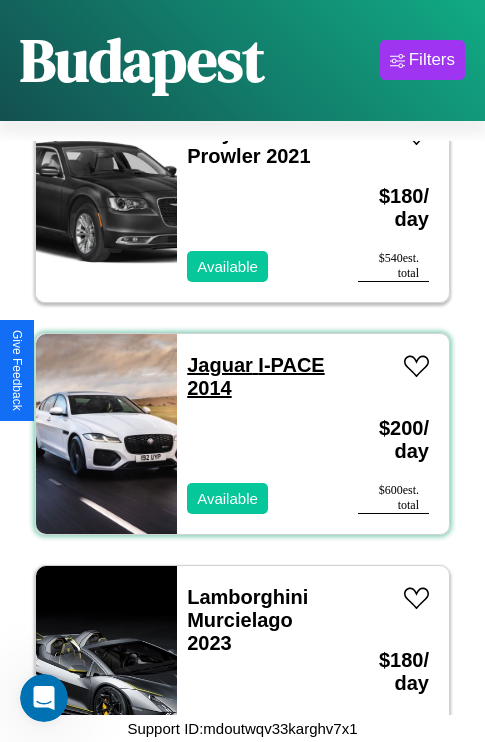 click on "Jaguar   I-PACE   2014" at bounding box center (255, 376) 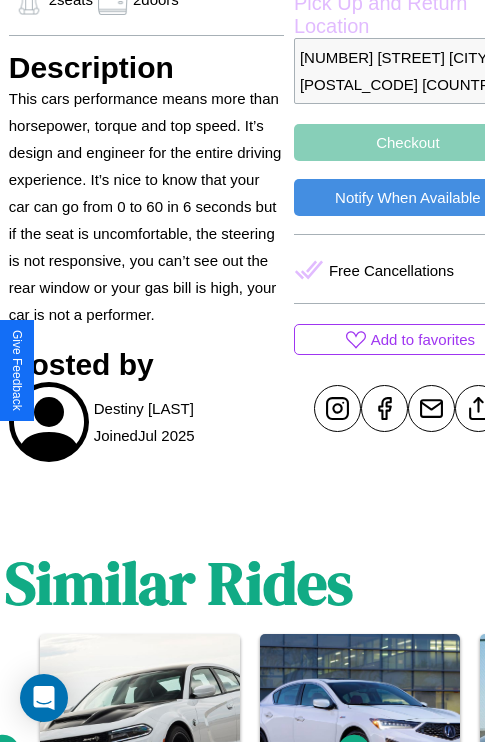 scroll, scrollTop: 747, scrollLeft: 68, axis: both 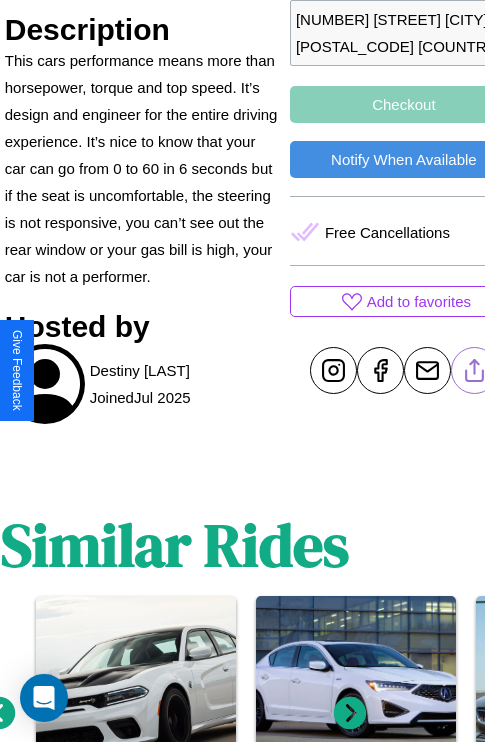 click 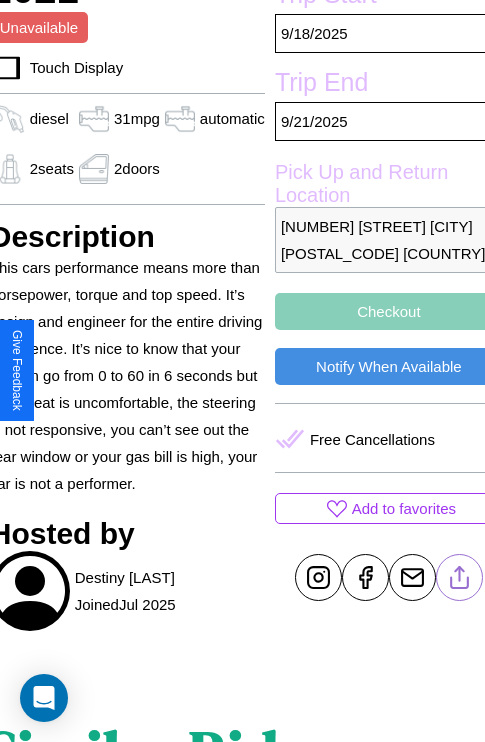 scroll, scrollTop: 481, scrollLeft: 88, axis: both 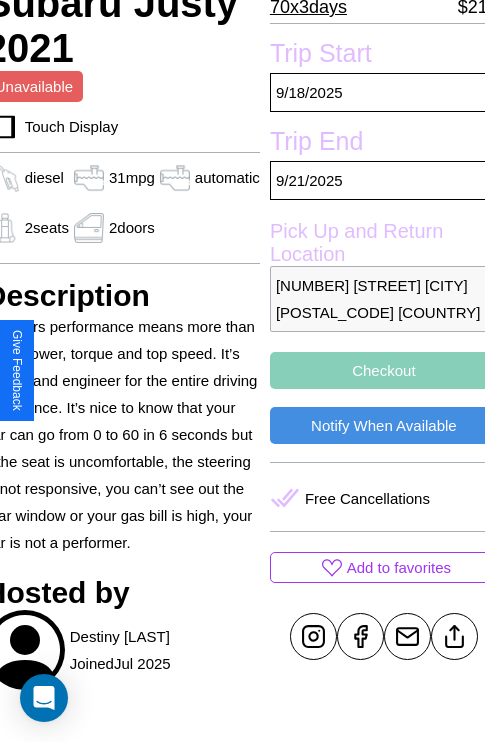 click on "Checkout" at bounding box center (384, 370) 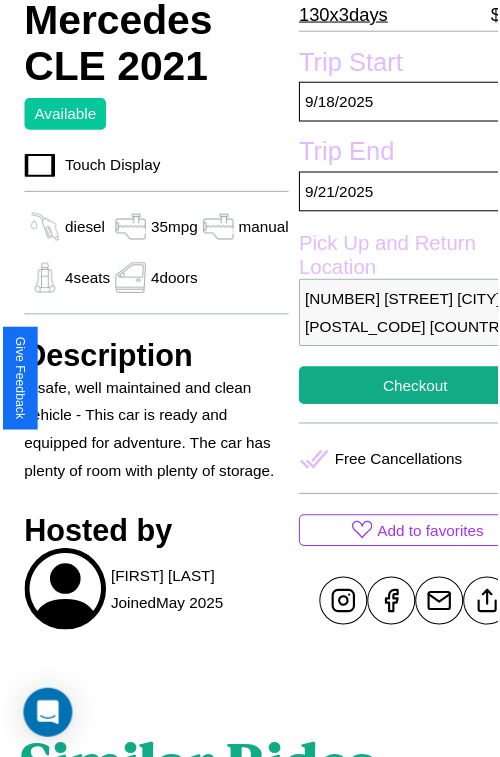 scroll, scrollTop: 549, scrollLeft: 72, axis: both 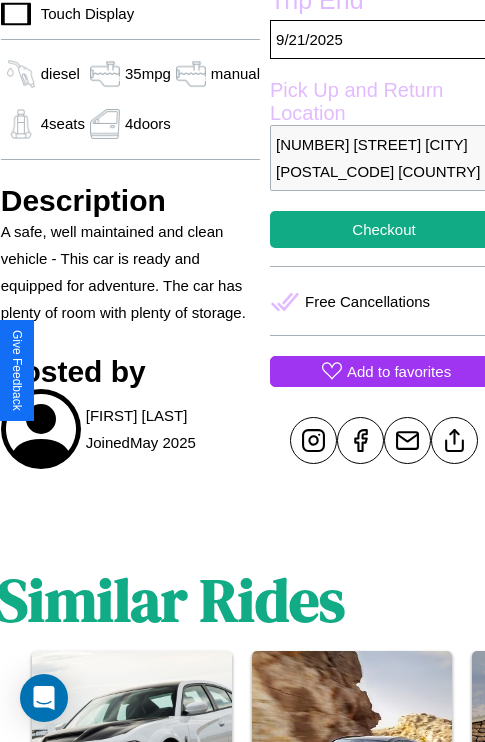 click on "Add to favorites" at bounding box center (399, 371) 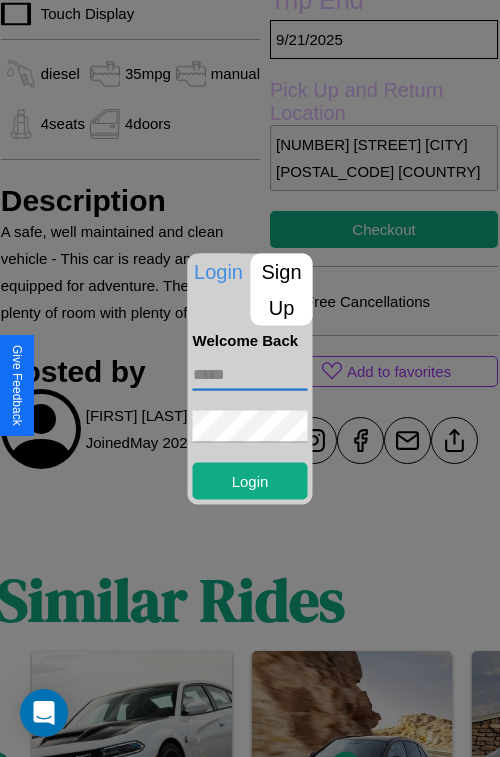 click at bounding box center [250, 374] 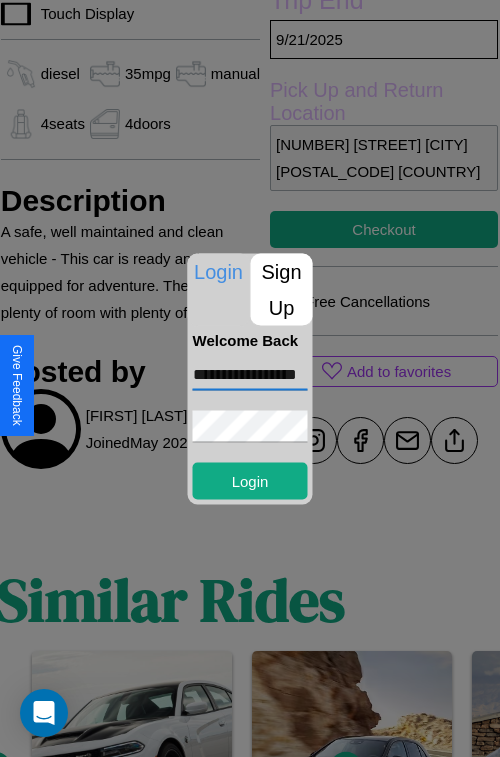 scroll, scrollTop: 0, scrollLeft: 32, axis: horizontal 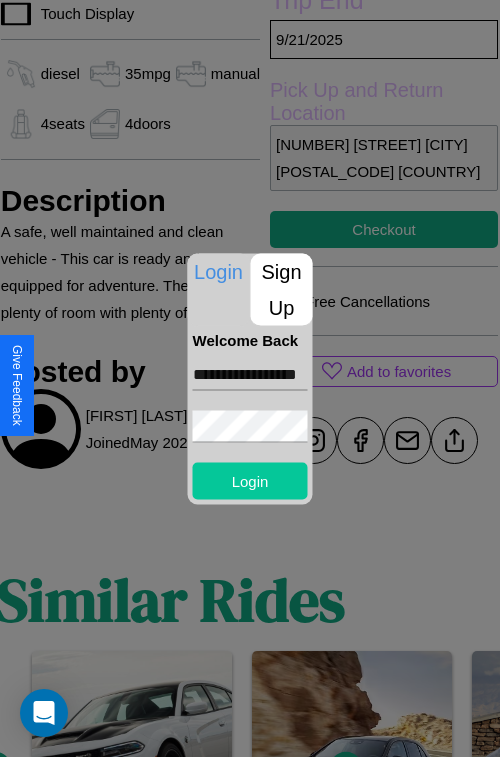 click on "Login" at bounding box center [250, 480] 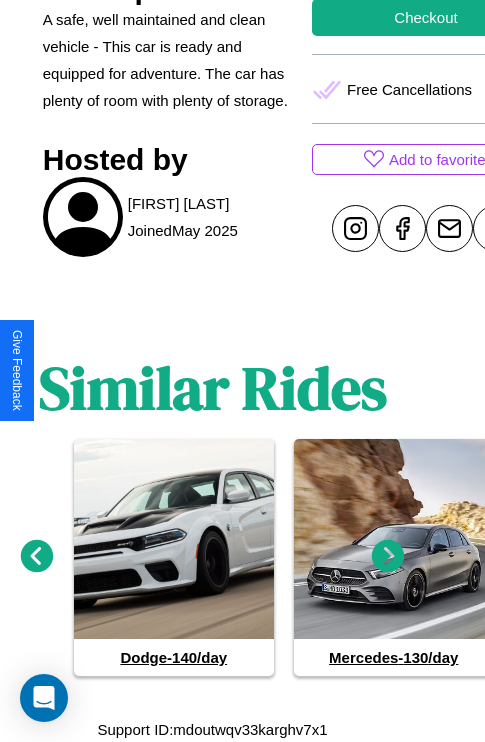 scroll, scrollTop: 762, scrollLeft: 30, axis: both 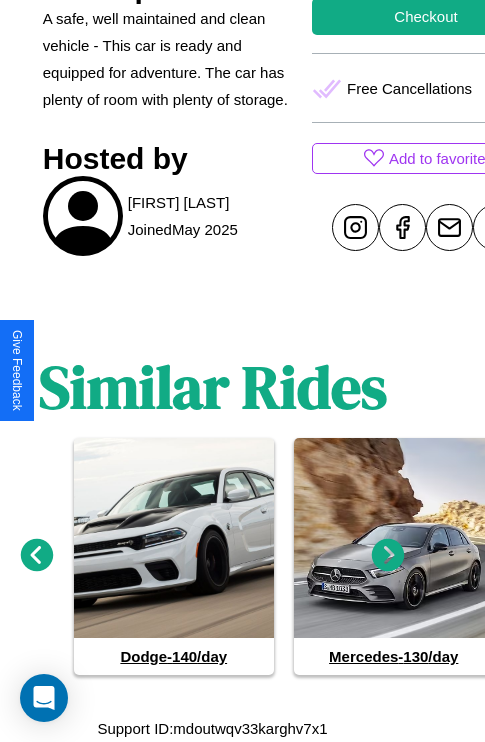 click 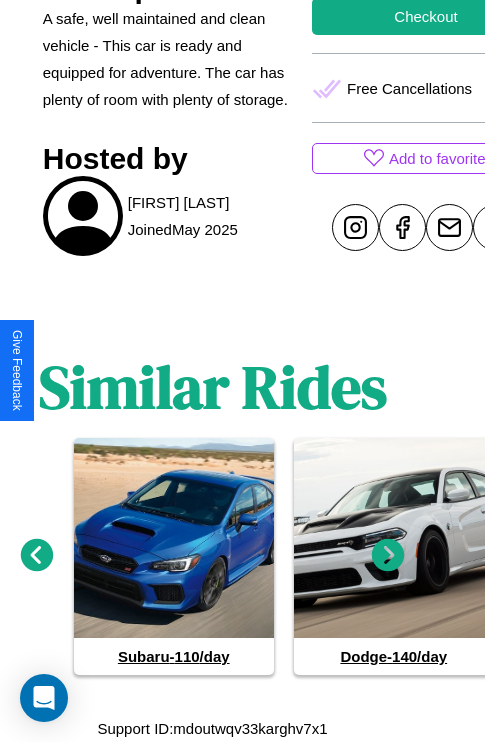 click 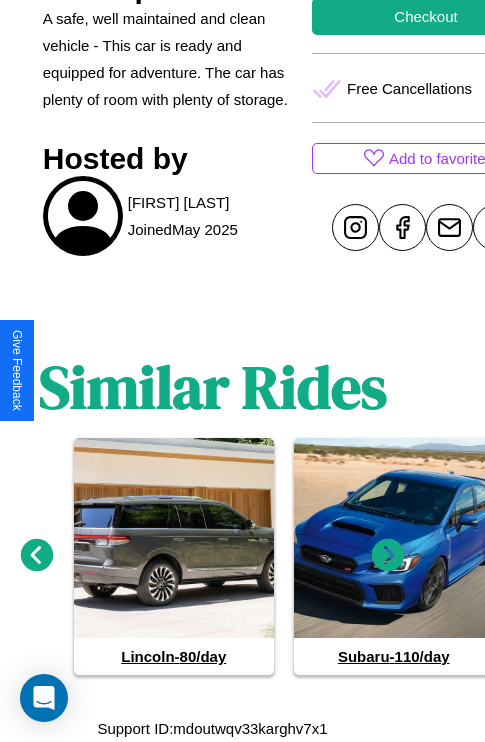 click 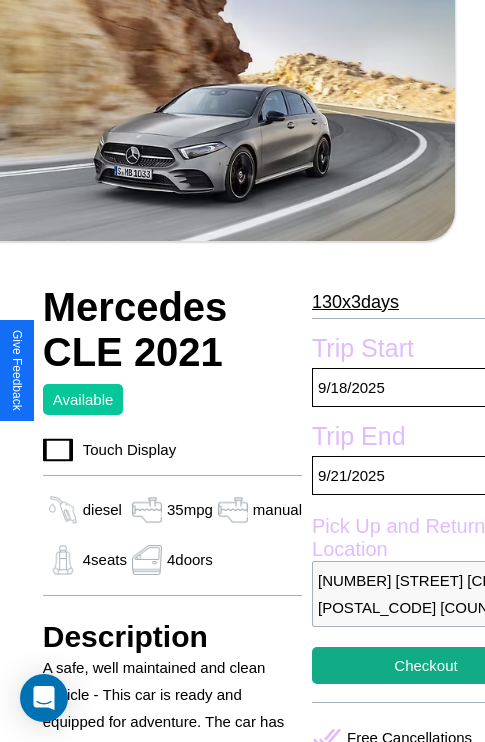 scroll, scrollTop: 44, scrollLeft: 30, axis: both 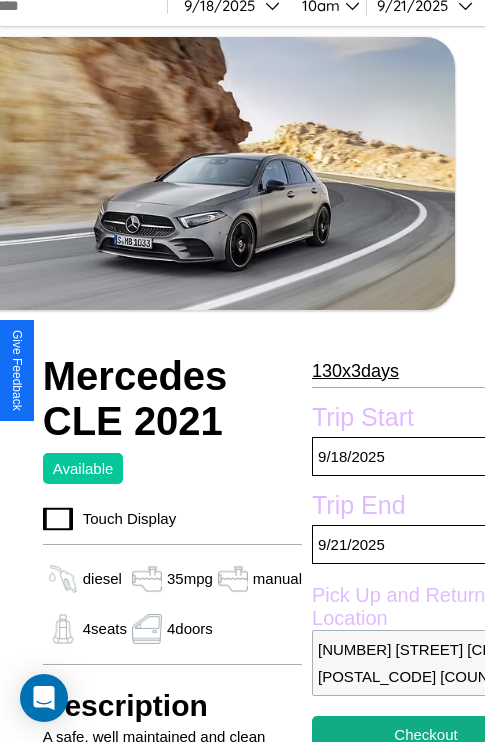 click on "130  x  3  days" at bounding box center (355, 371) 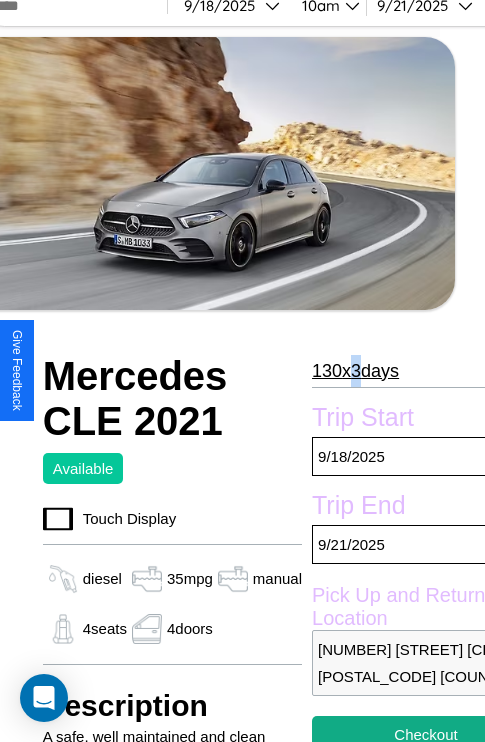 click on "130  x  3  days" at bounding box center (355, 371) 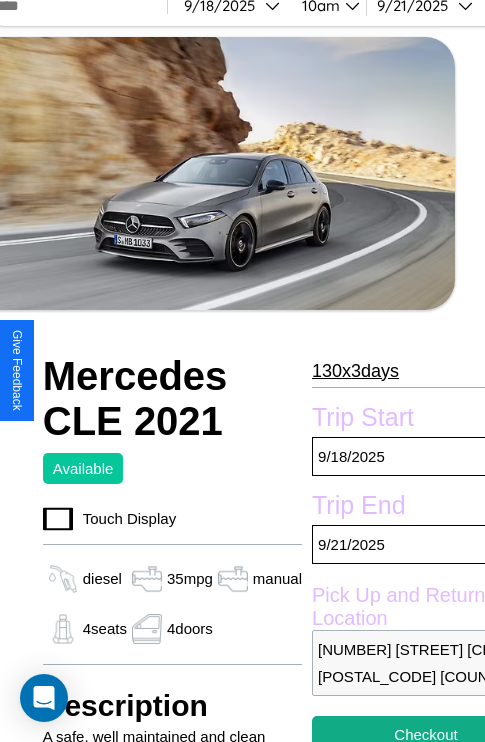 click on "130  x  3  days" at bounding box center [355, 371] 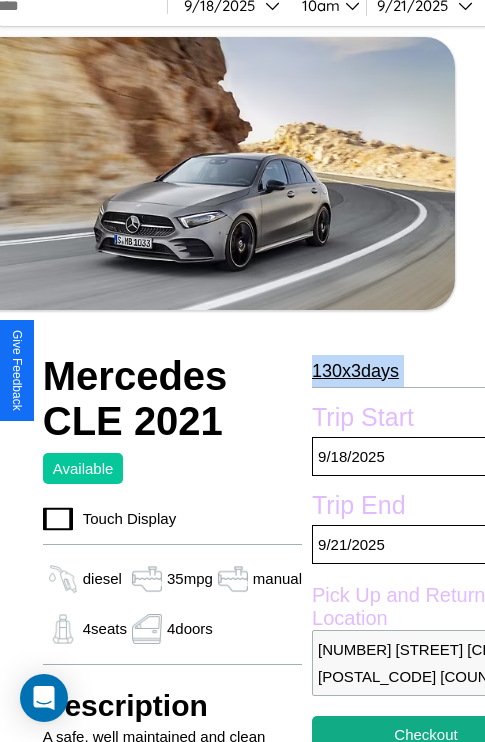 click on "130  x  3  days" at bounding box center [355, 371] 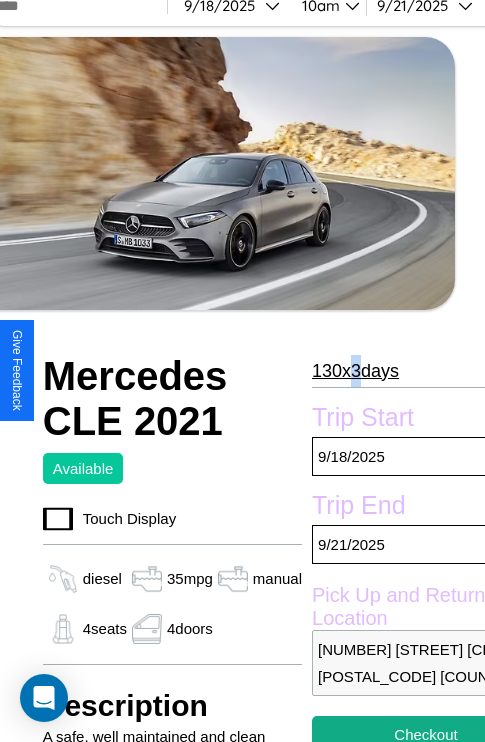 click on "130  x  3  days" at bounding box center (355, 371) 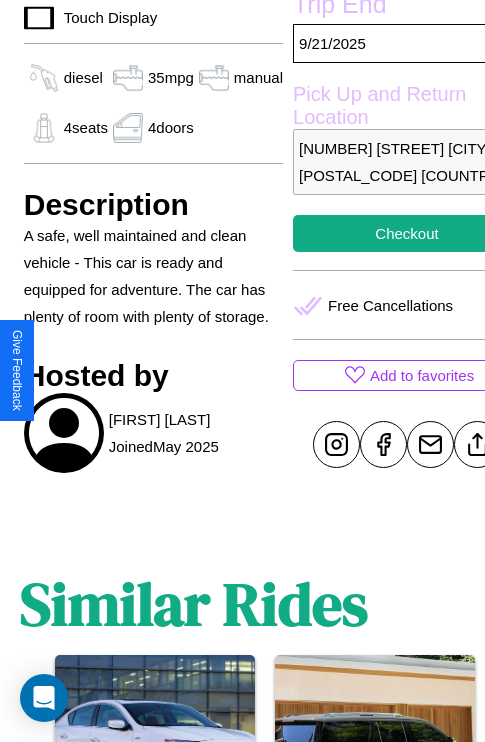 scroll, scrollTop: 618, scrollLeft: 52, axis: both 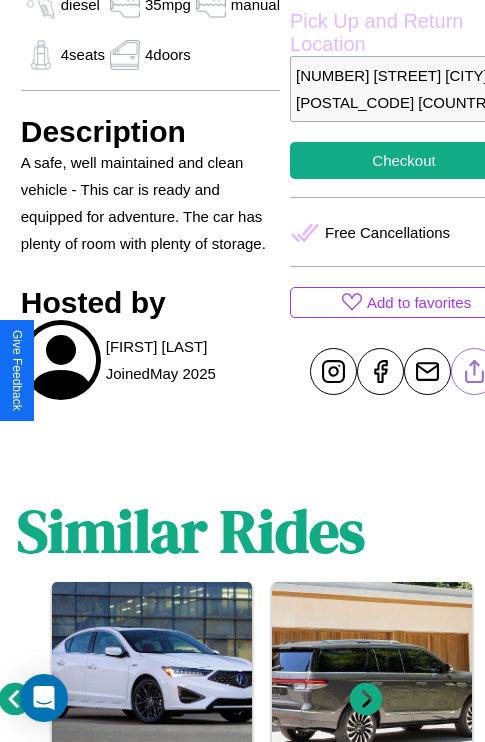 click 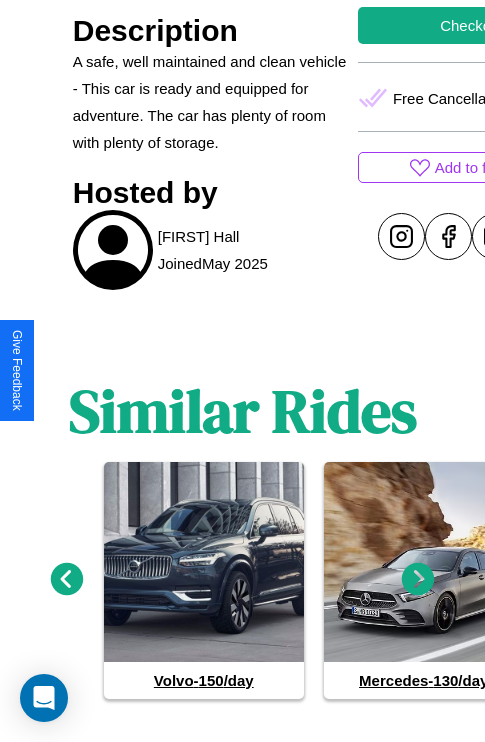 scroll, scrollTop: 868, scrollLeft: 0, axis: vertical 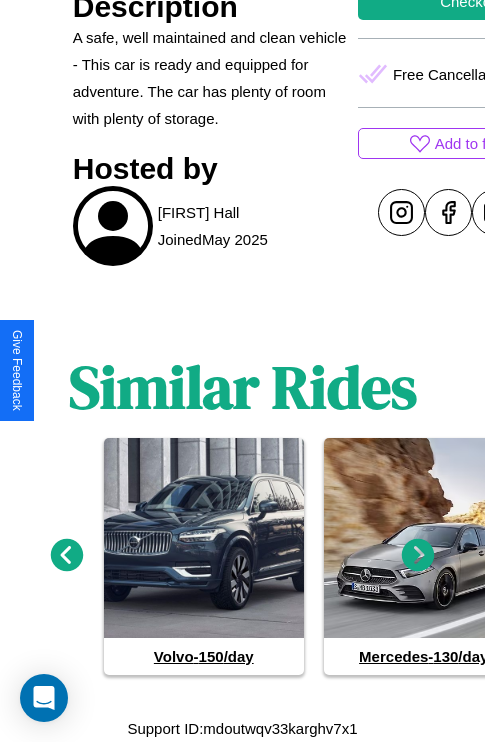 click 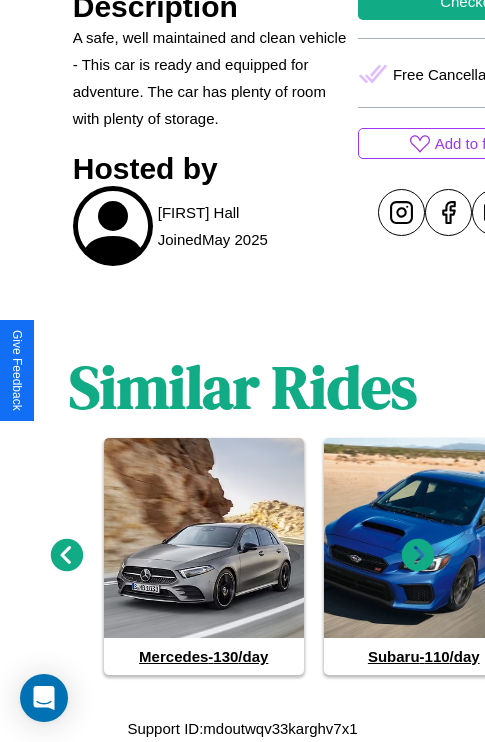 click 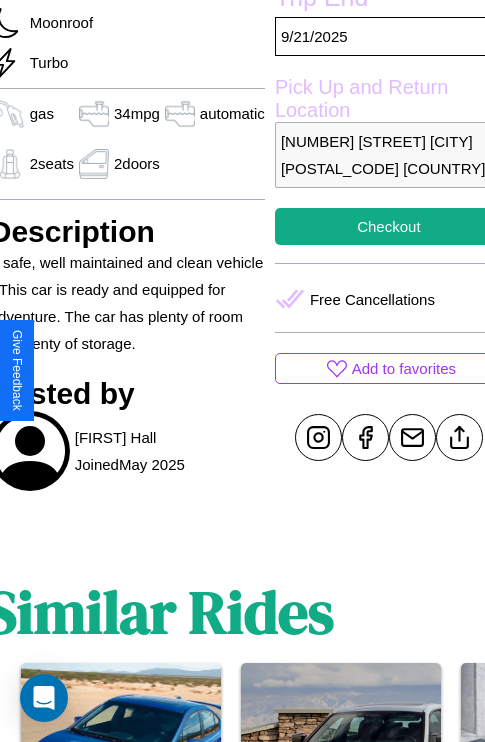 scroll, scrollTop: 641, scrollLeft: 84, axis: both 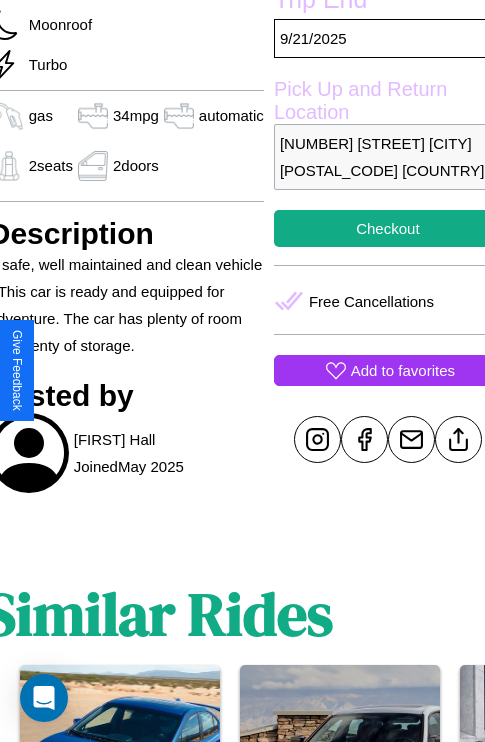 click on "Add to favorites" at bounding box center (403, 370) 